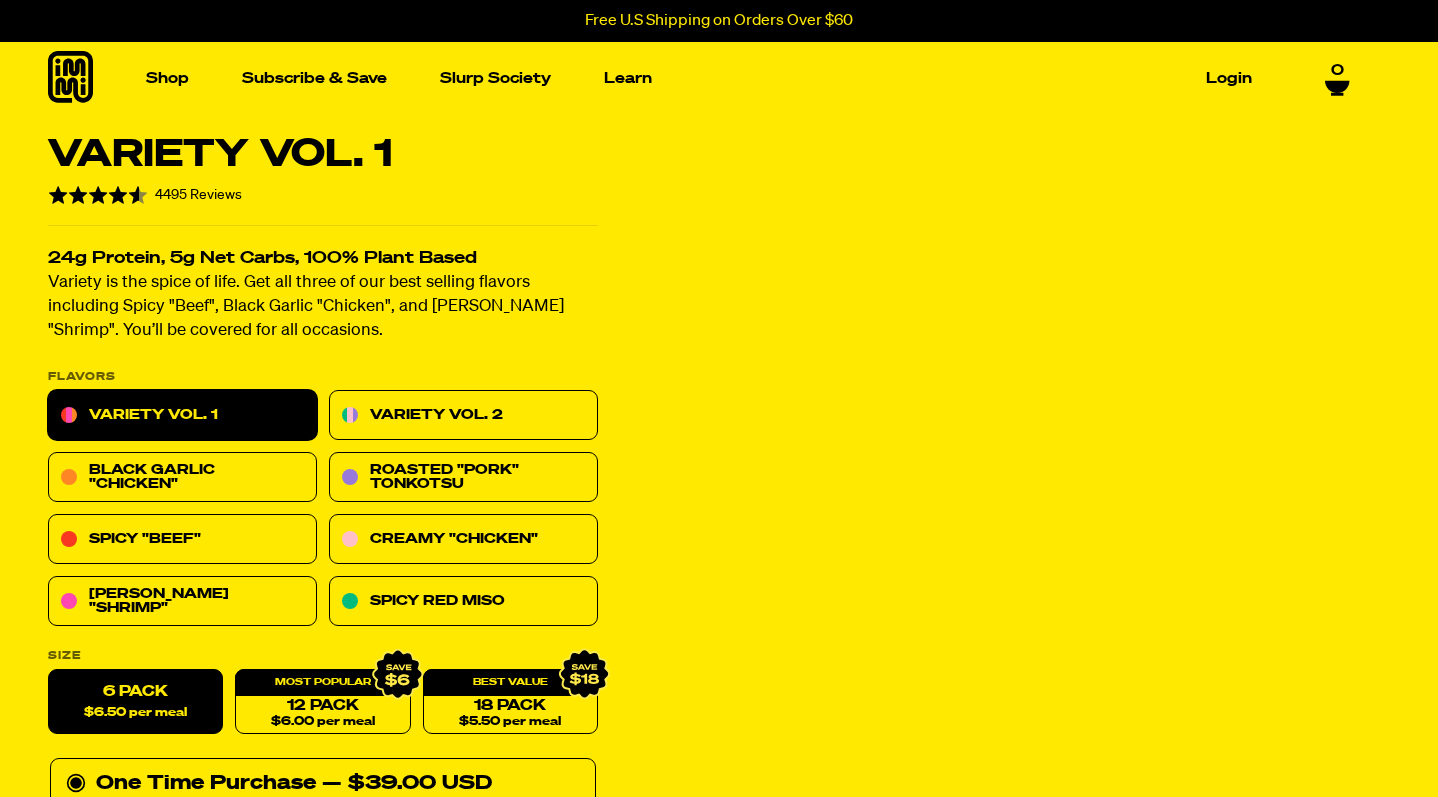 scroll, scrollTop: 0, scrollLeft: 0, axis: both 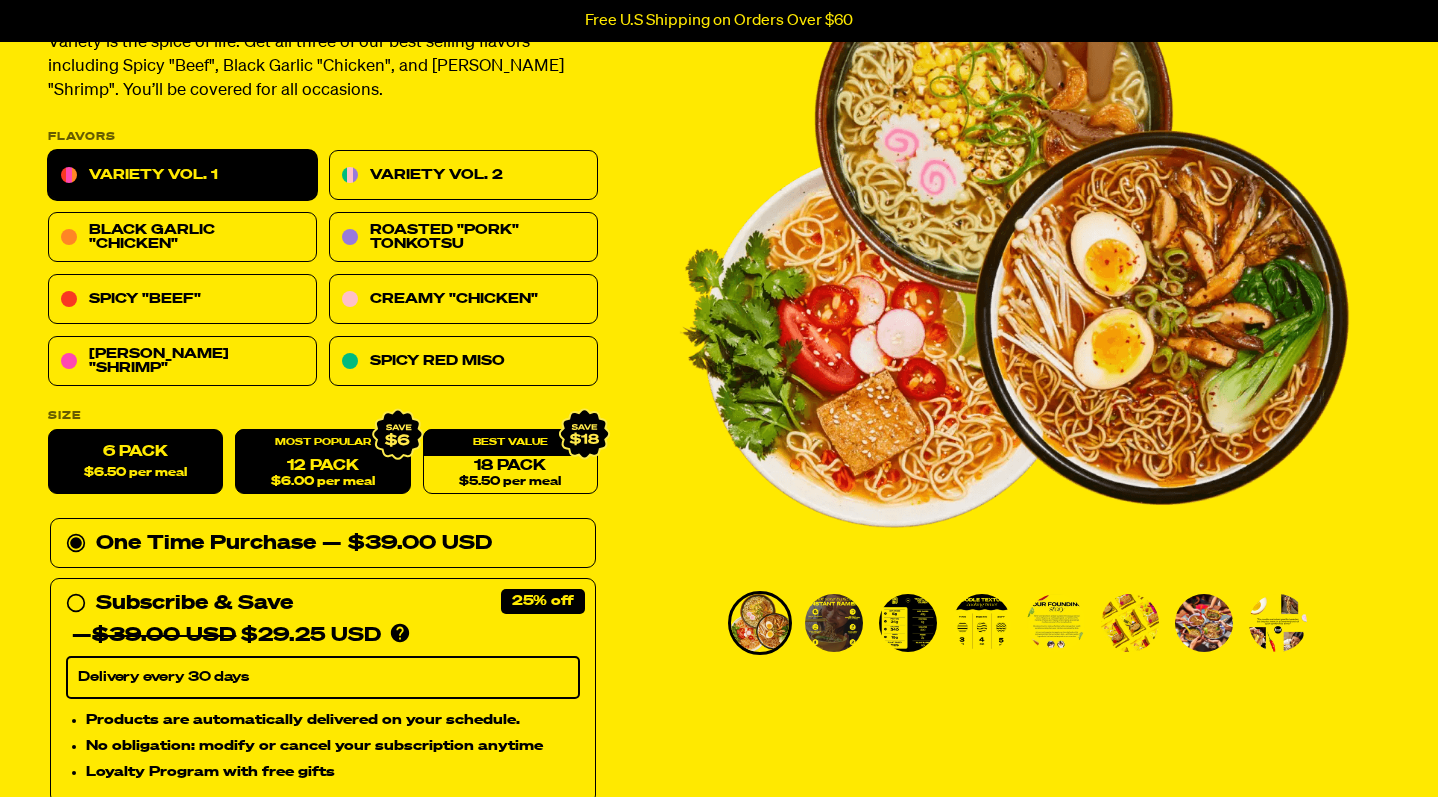 click on "$6.00 per meal" at bounding box center (323, 482) 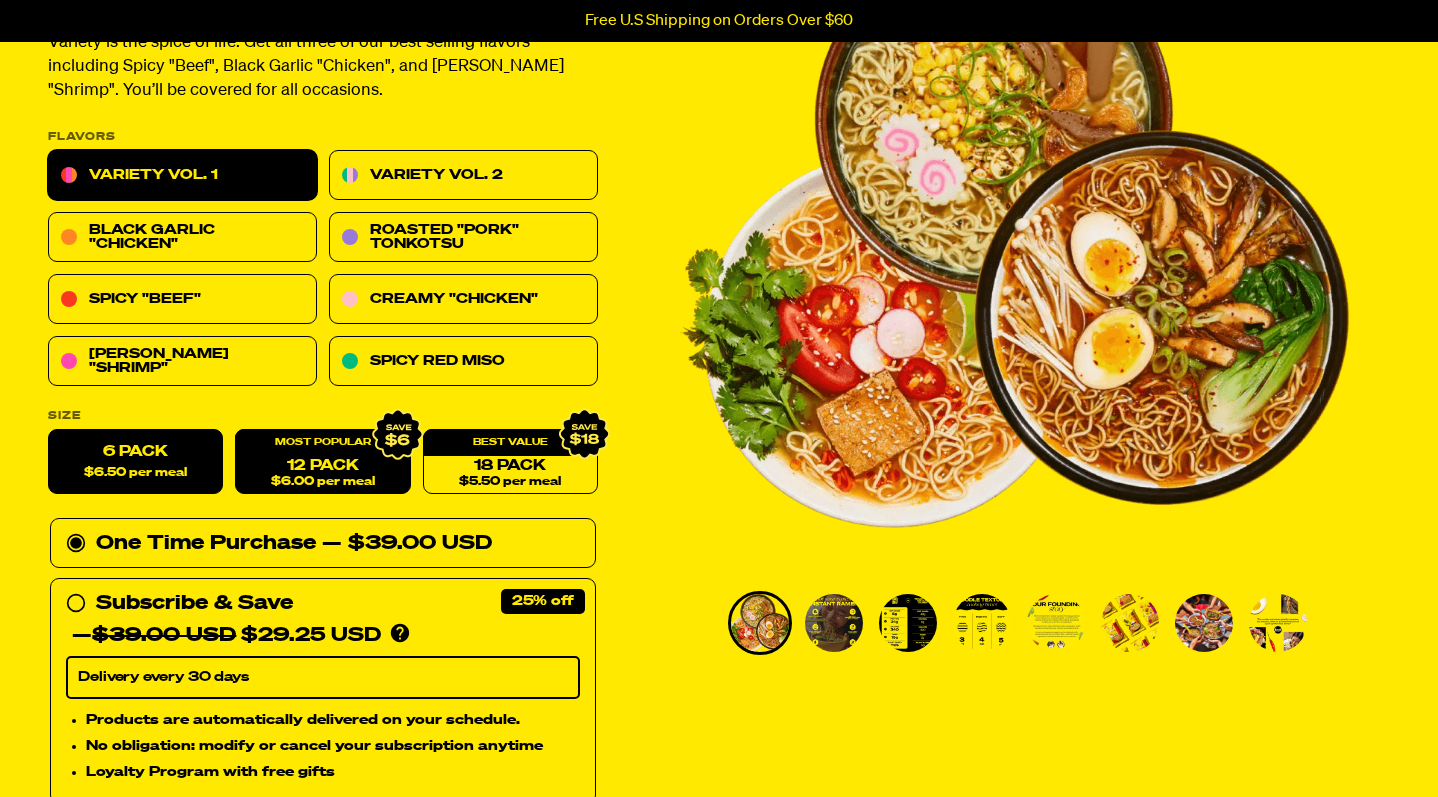 radio on "false" 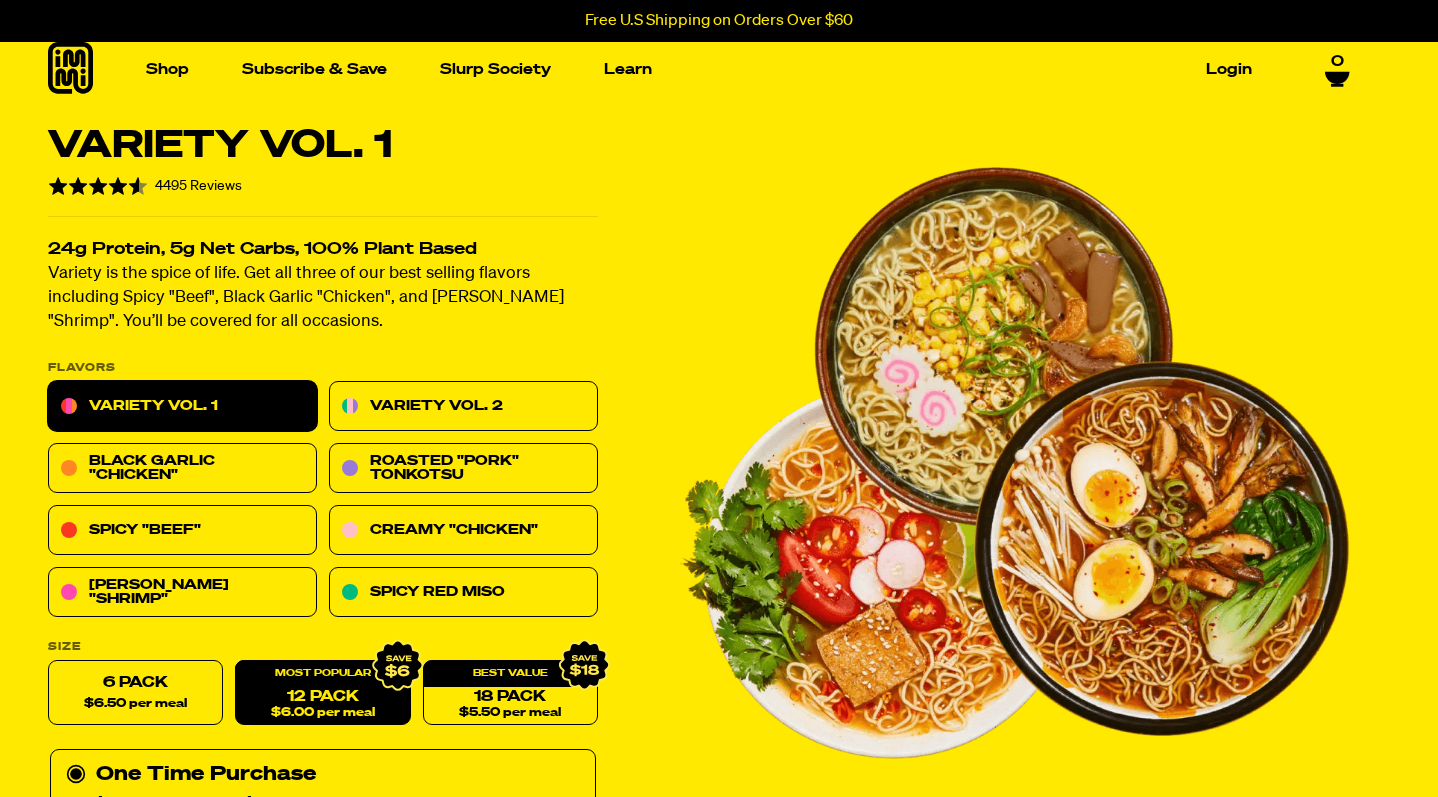 scroll, scrollTop: 0, scrollLeft: 0, axis: both 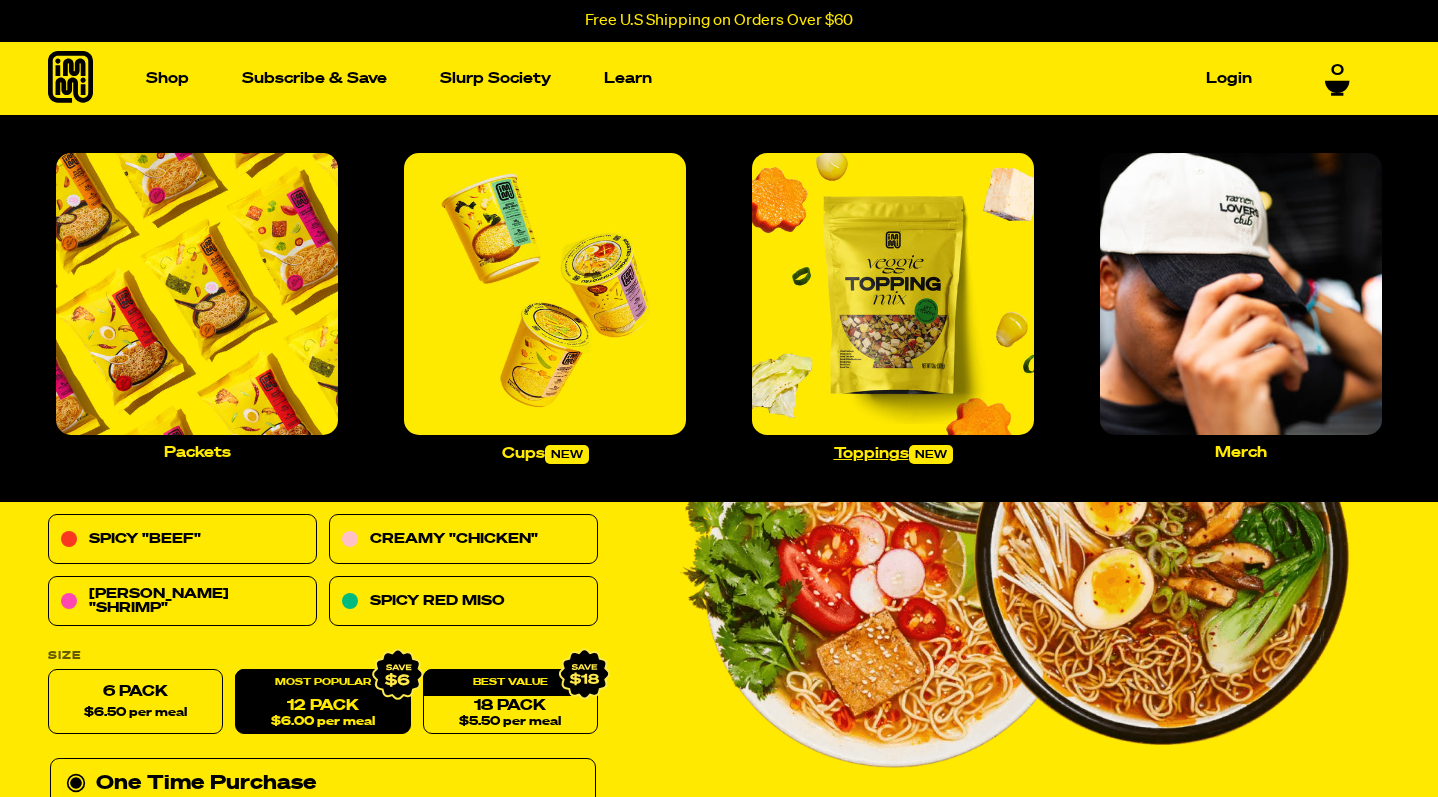 click at bounding box center (893, 294) 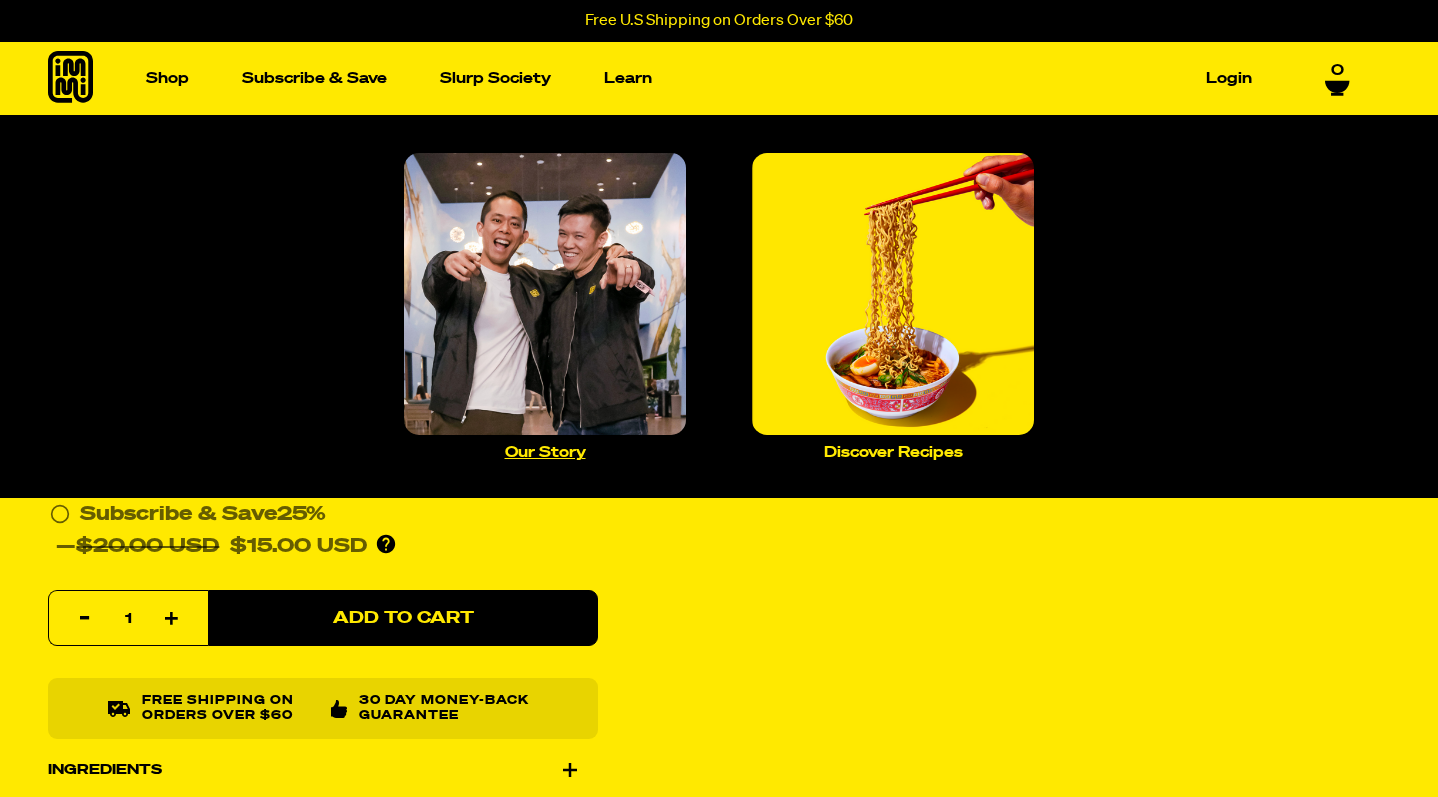 scroll, scrollTop: 0, scrollLeft: 0, axis: both 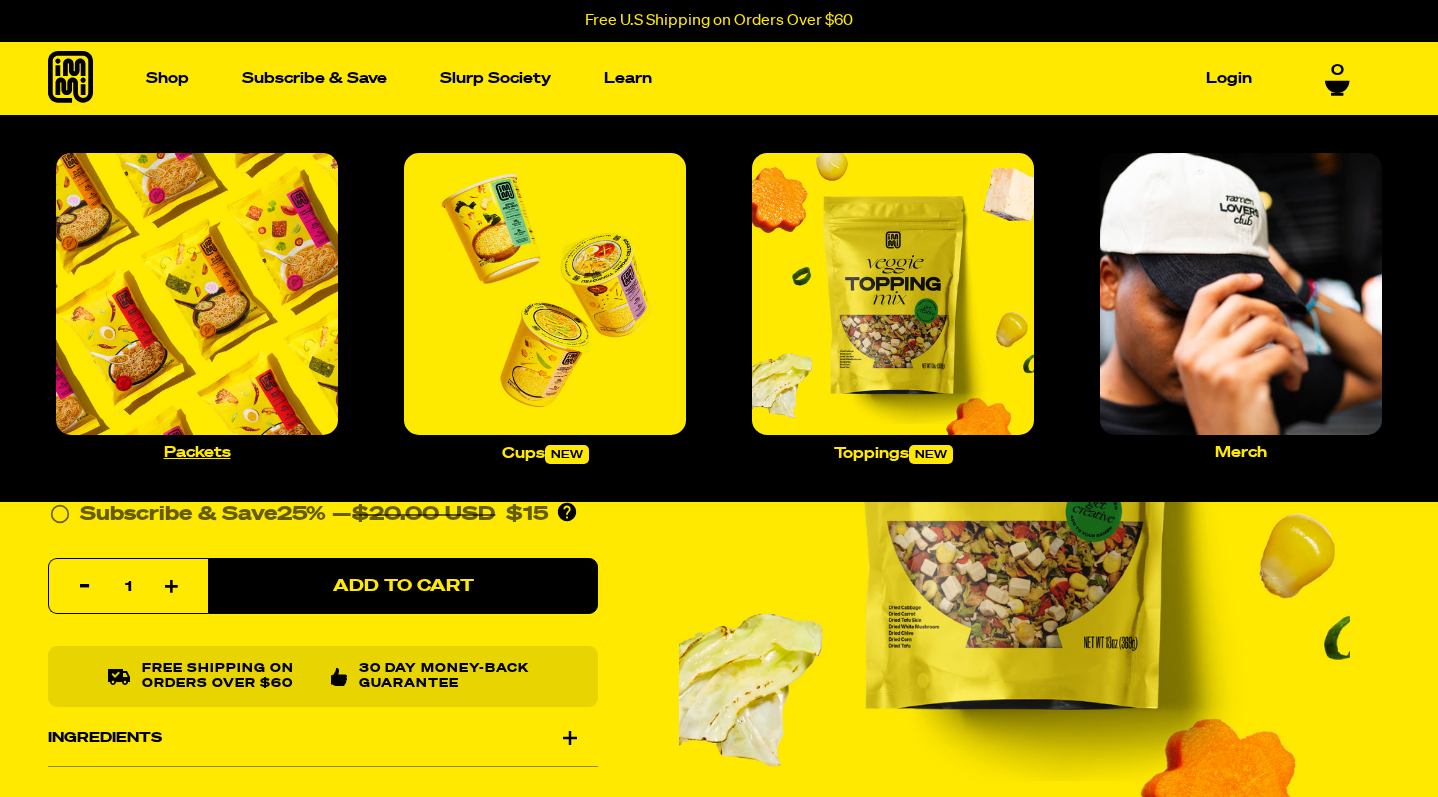 click at bounding box center (197, 294) 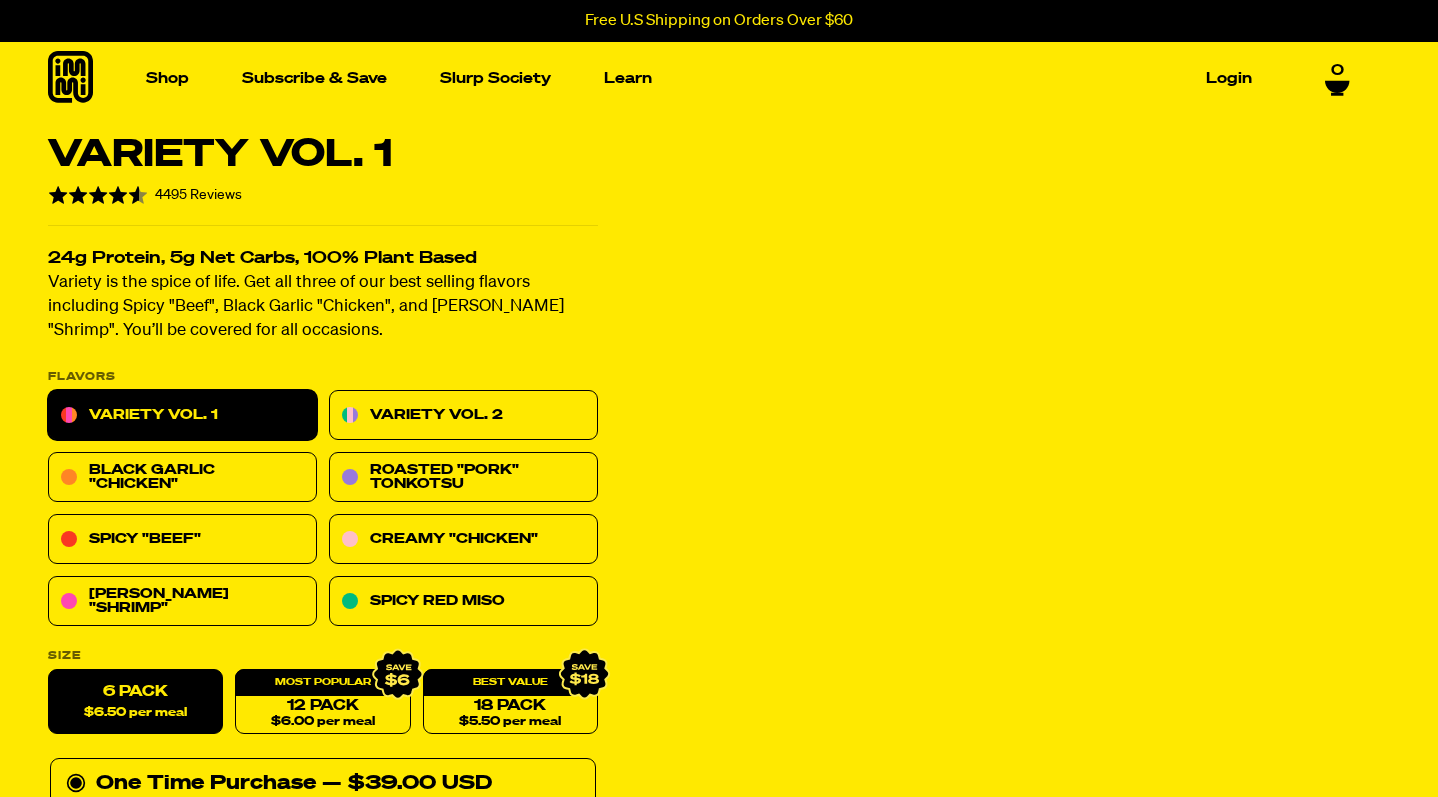 scroll, scrollTop: 0, scrollLeft: 0, axis: both 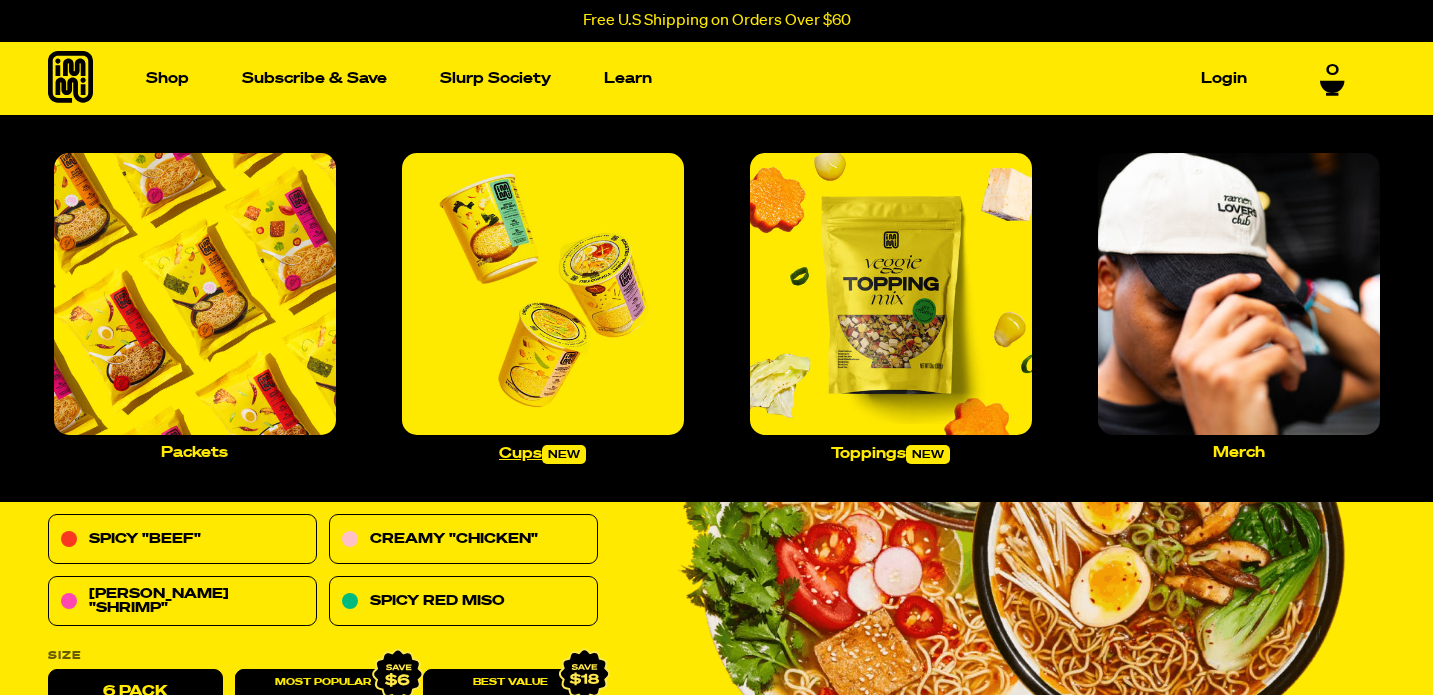 click at bounding box center [543, 294] 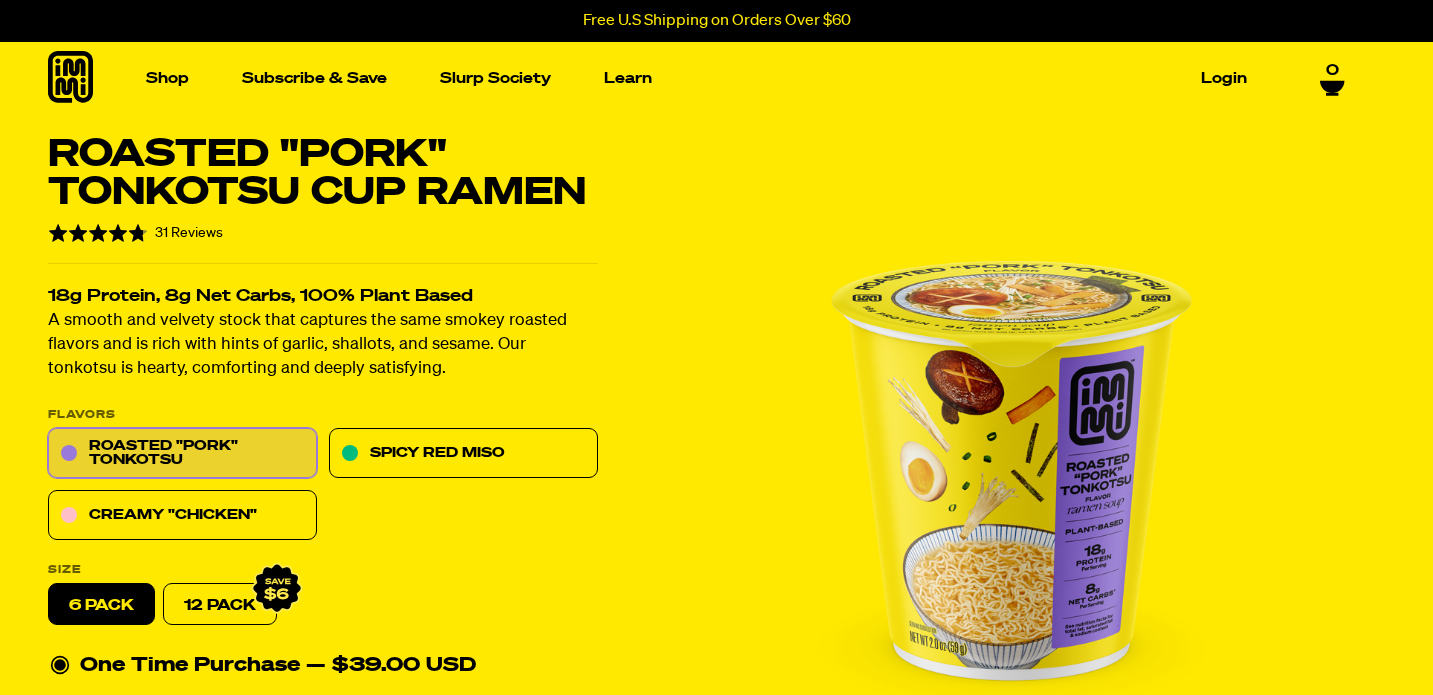 scroll, scrollTop: 0, scrollLeft: 0, axis: both 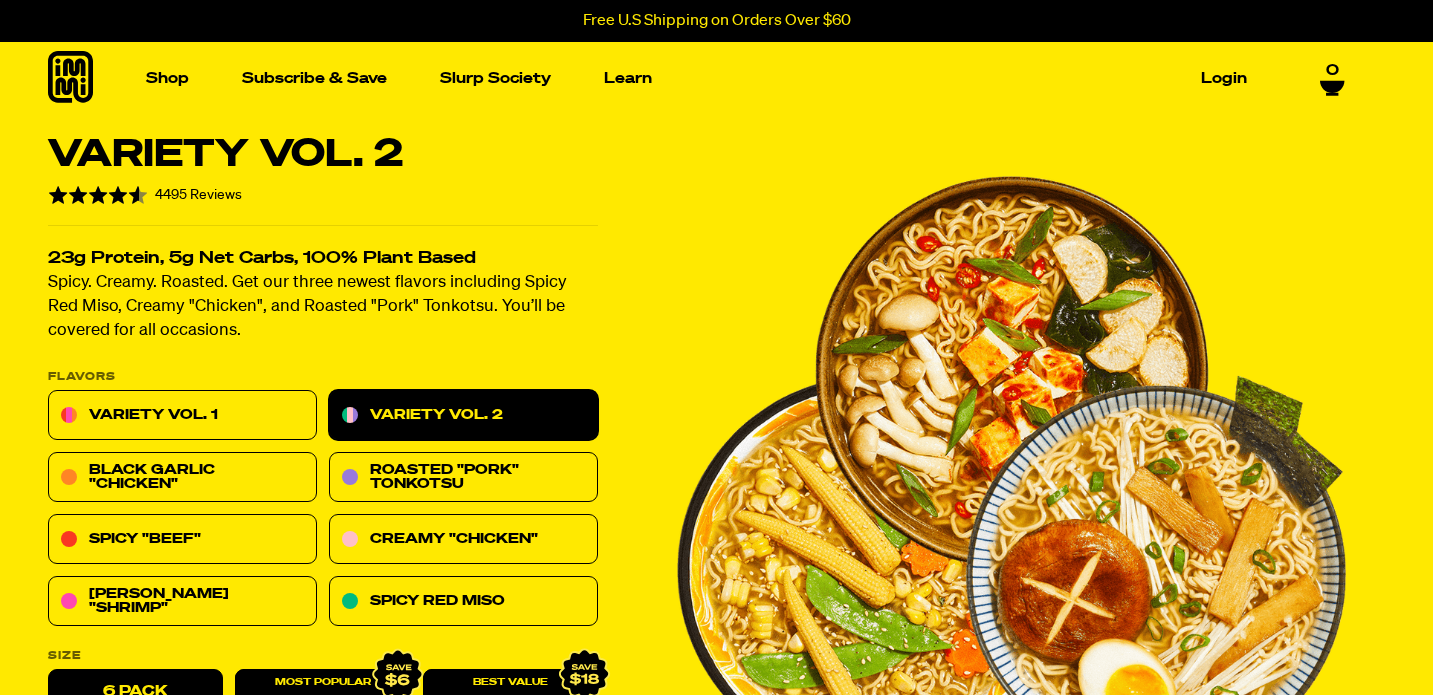 click at bounding box center [1011, 470] 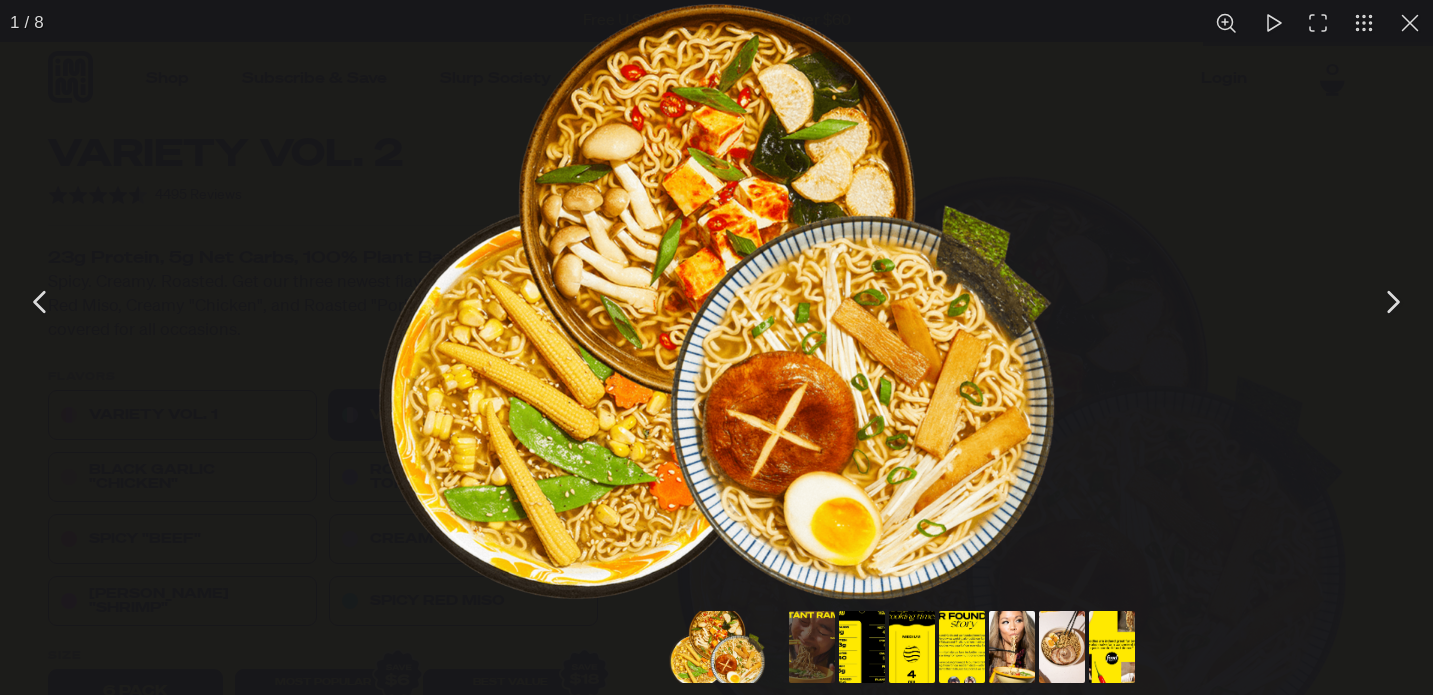 click at bounding box center [716, 301] 